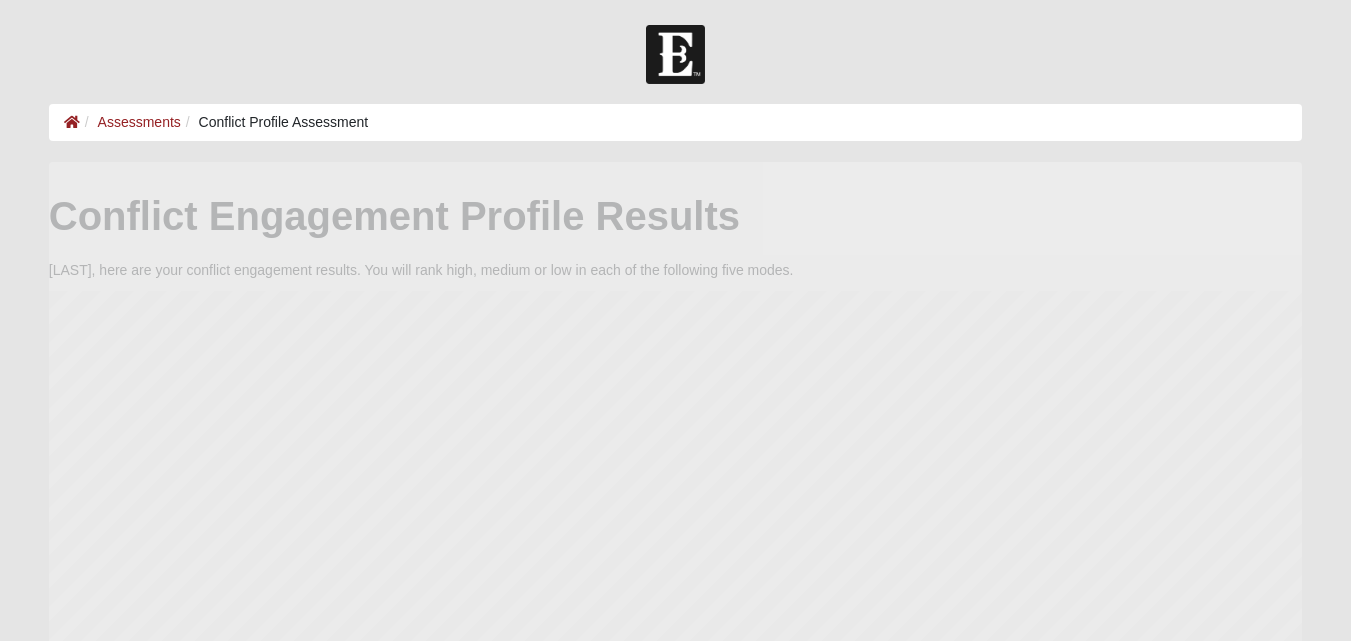 scroll, scrollTop: 0, scrollLeft: 0, axis: both 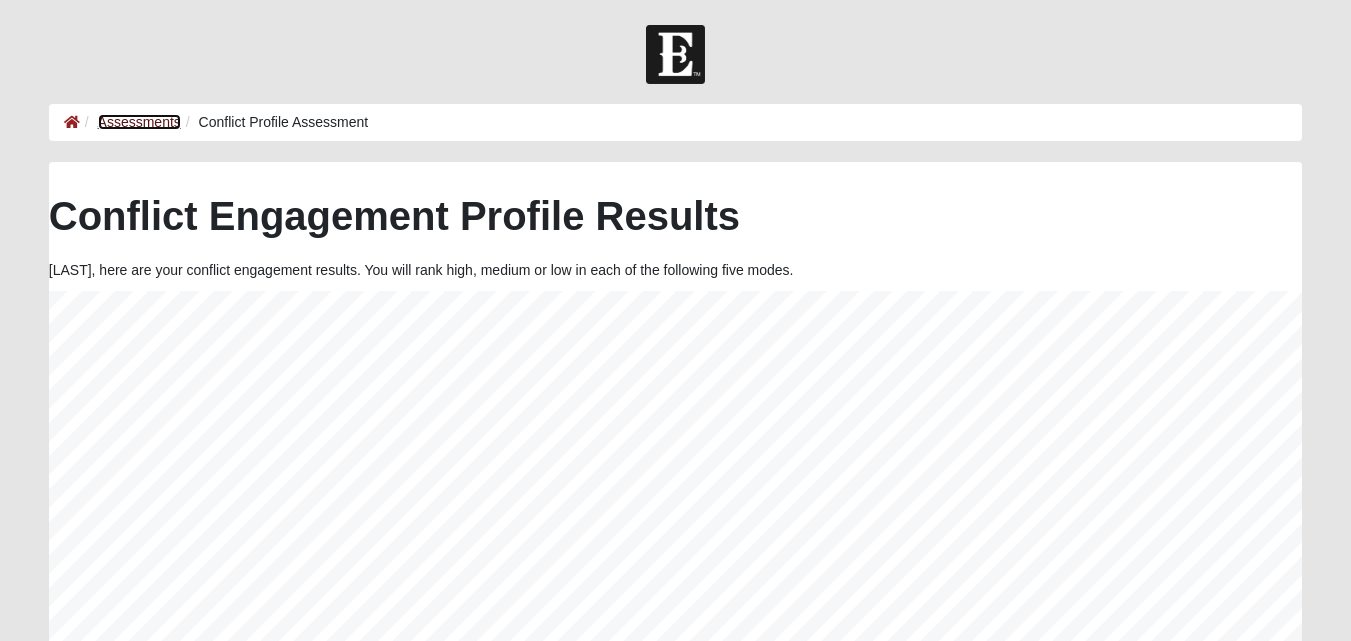 click on "Assessments" at bounding box center [139, 122] 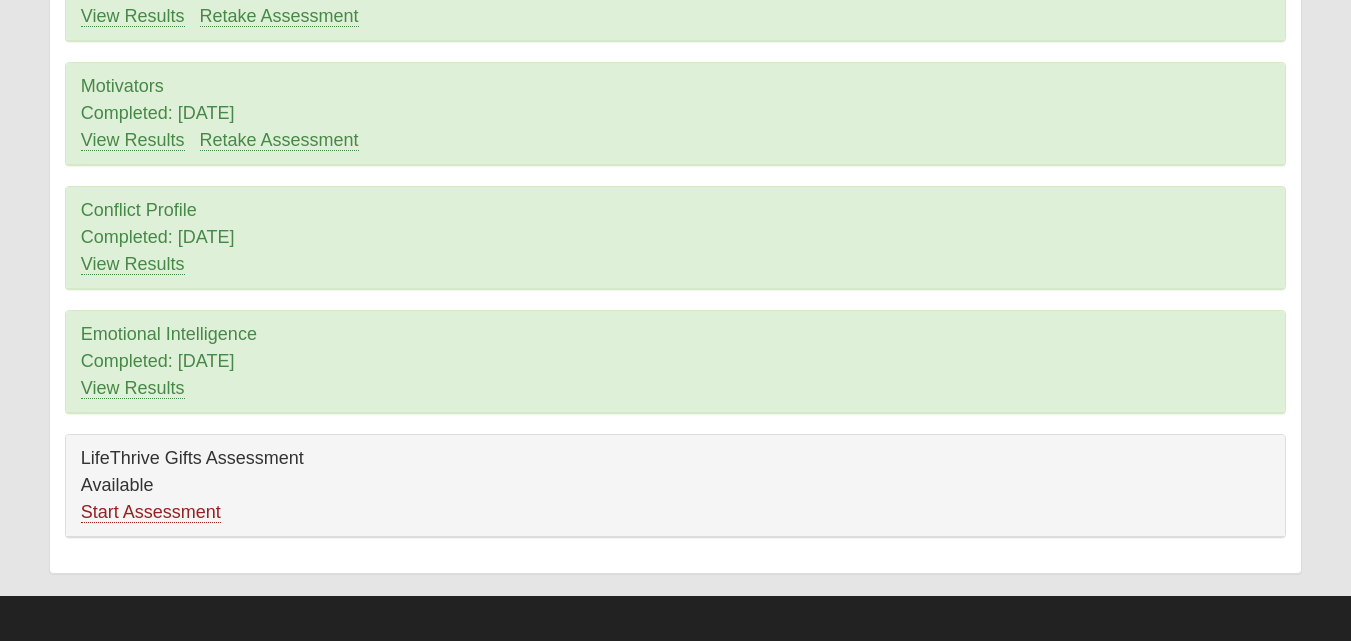 scroll, scrollTop: 412, scrollLeft: 0, axis: vertical 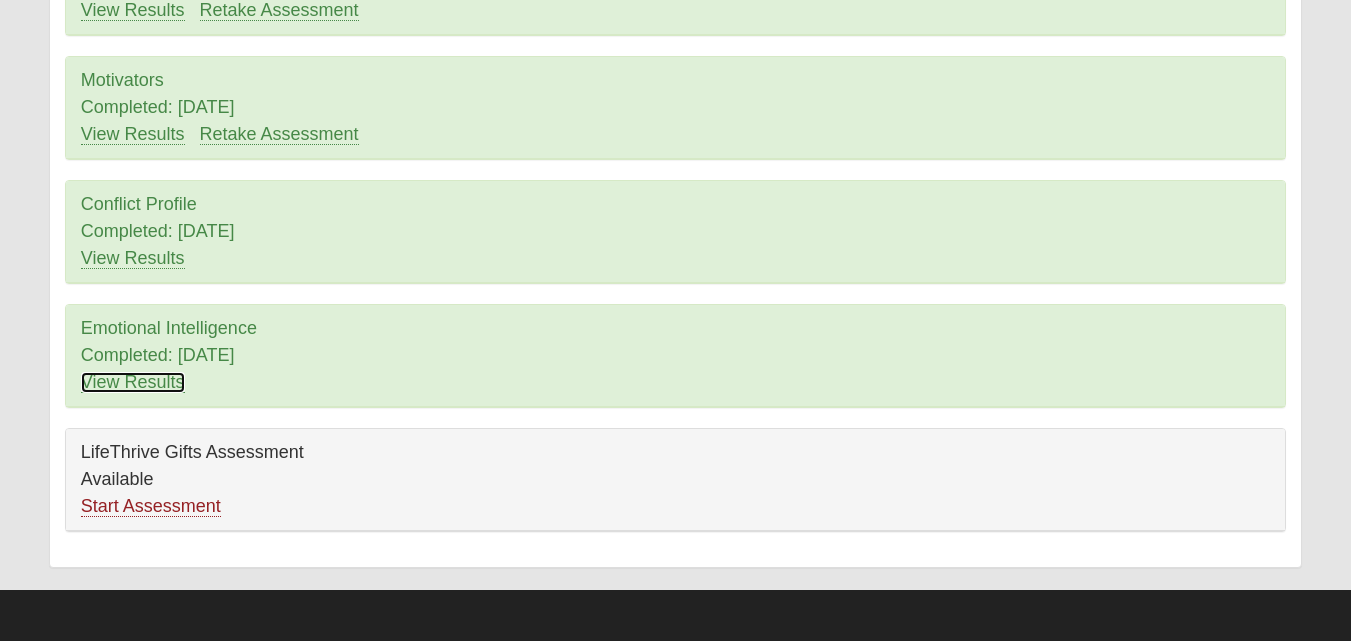 click on "View Results" at bounding box center [133, 382] 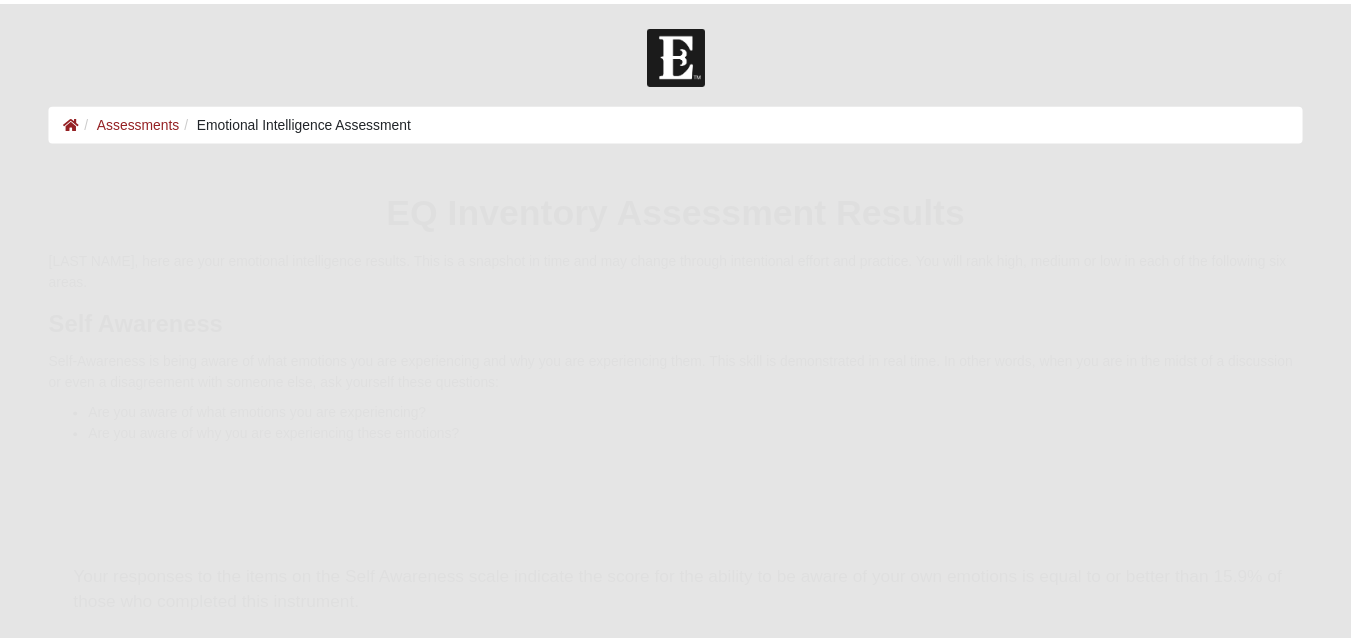 scroll, scrollTop: 0, scrollLeft: 0, axis: both 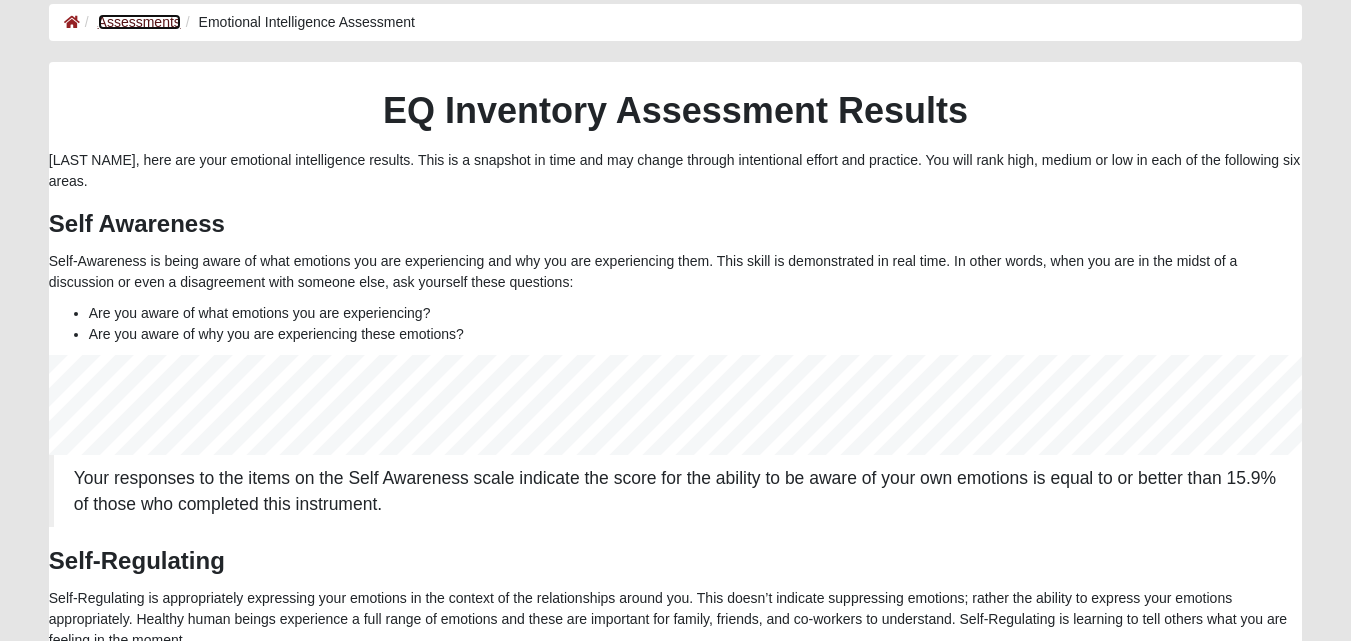 click on "Assessments" at bounding box center (139, 22) 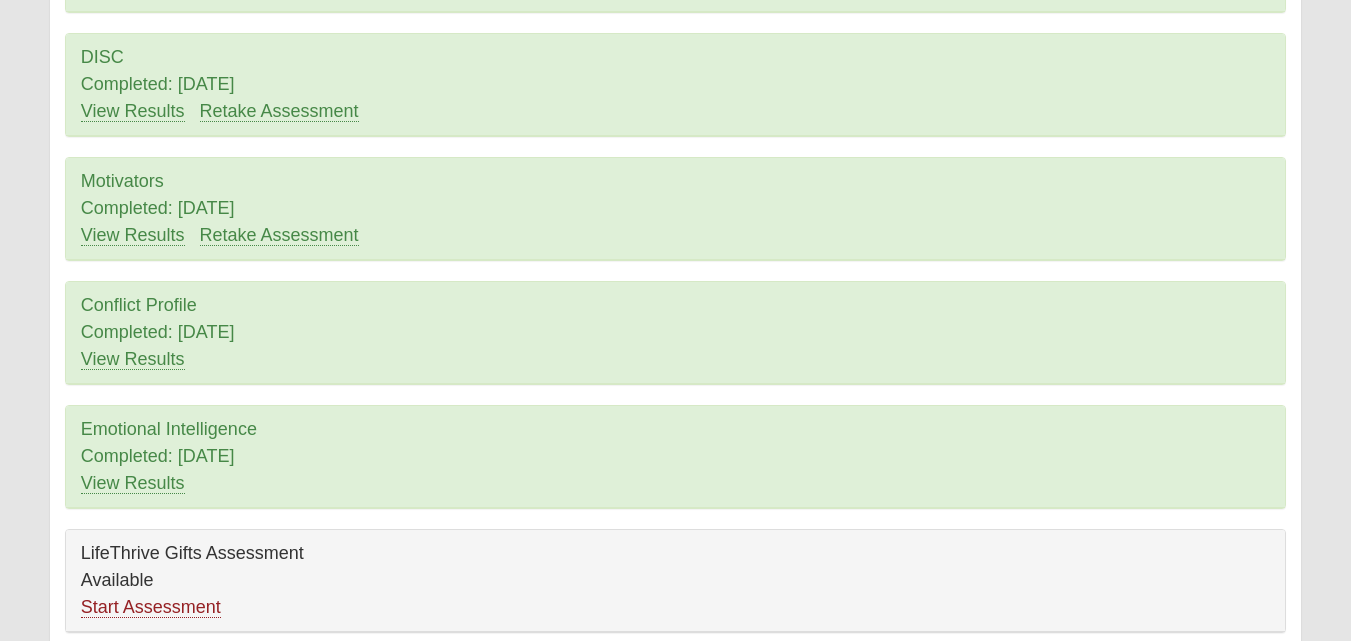 scroll, scrollTop: 300, scrollLeft: 0, axis: vertical 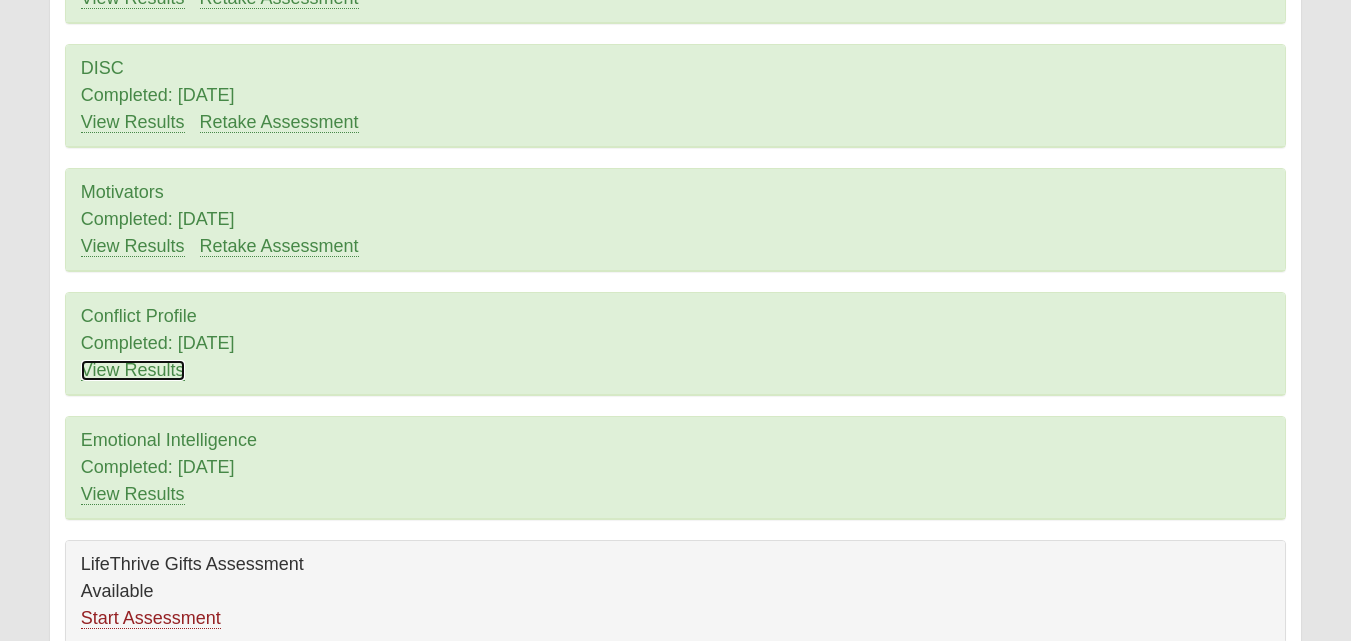 click on "View Results" at bounding box center [133, 370] 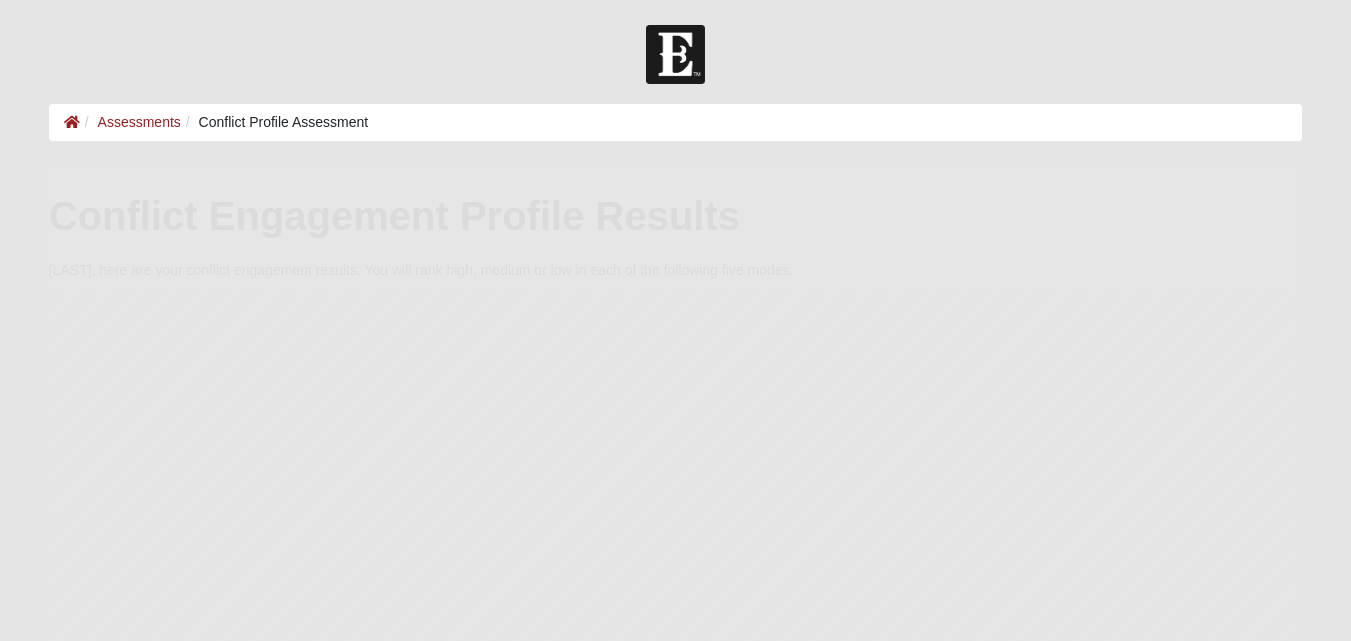 scroll, scrollTop: 0, scrollLeft: 0, axis: both 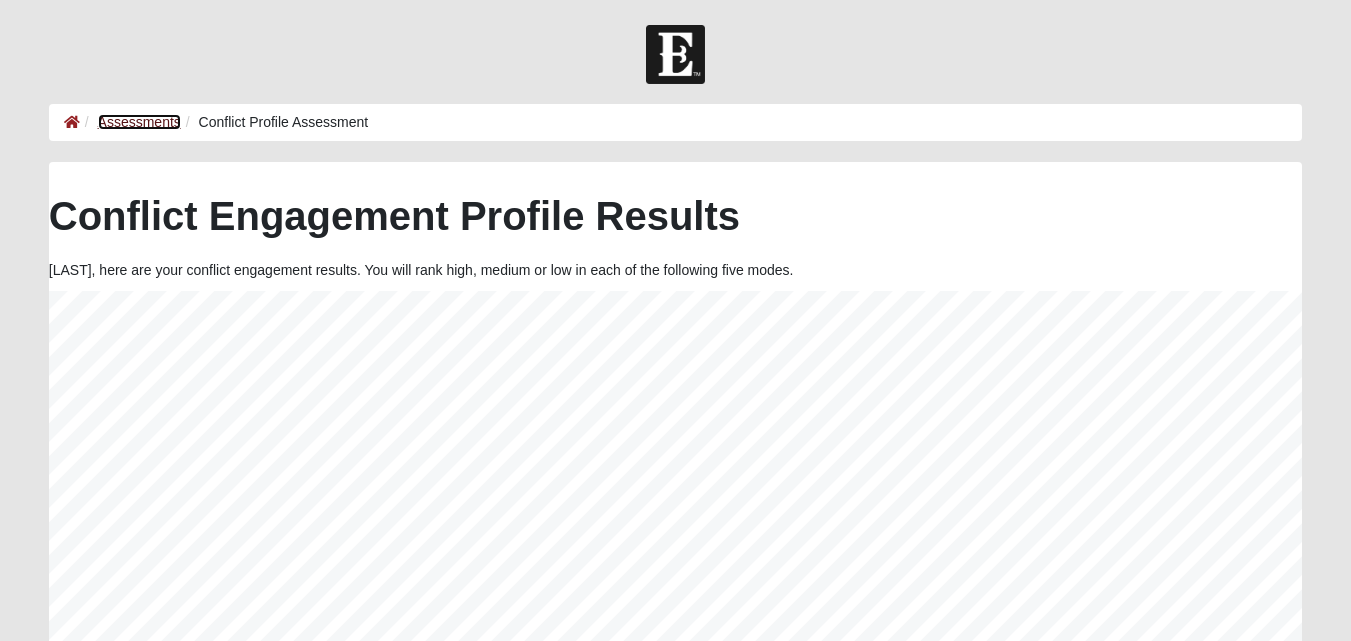 click on "Assessments" at bounding box center (139, 122) 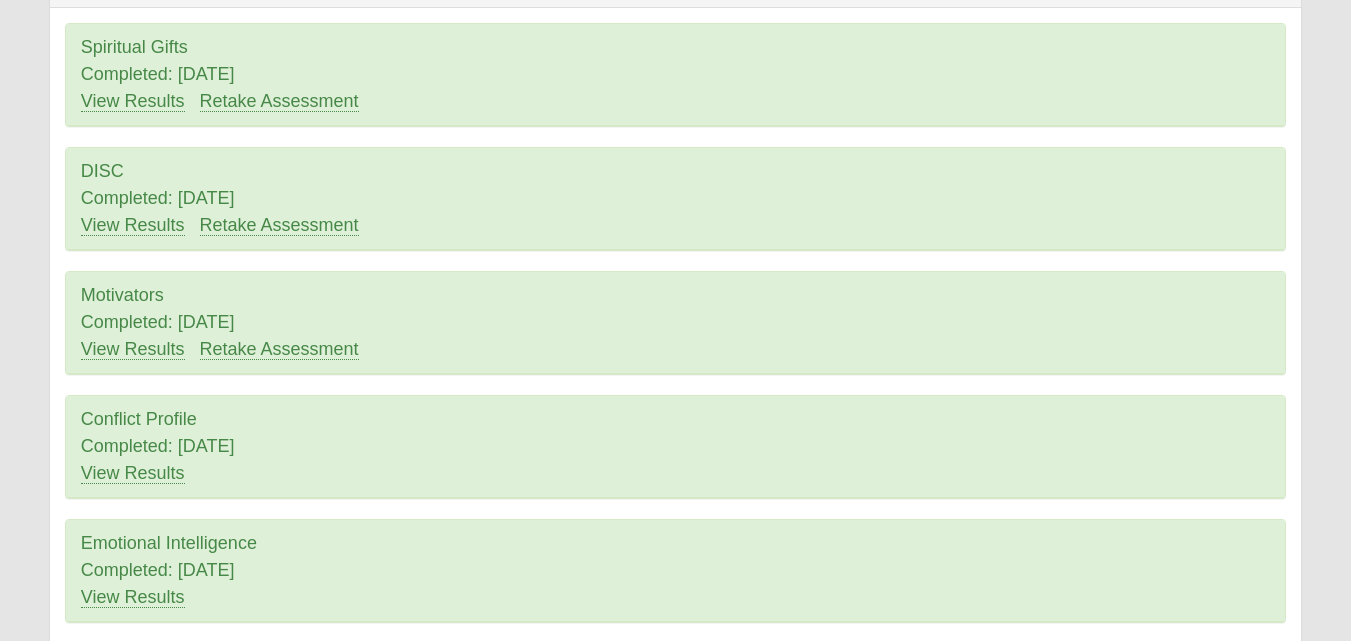 scroll, scrollTop: 200, scrollLeft: 0, axis: vertical 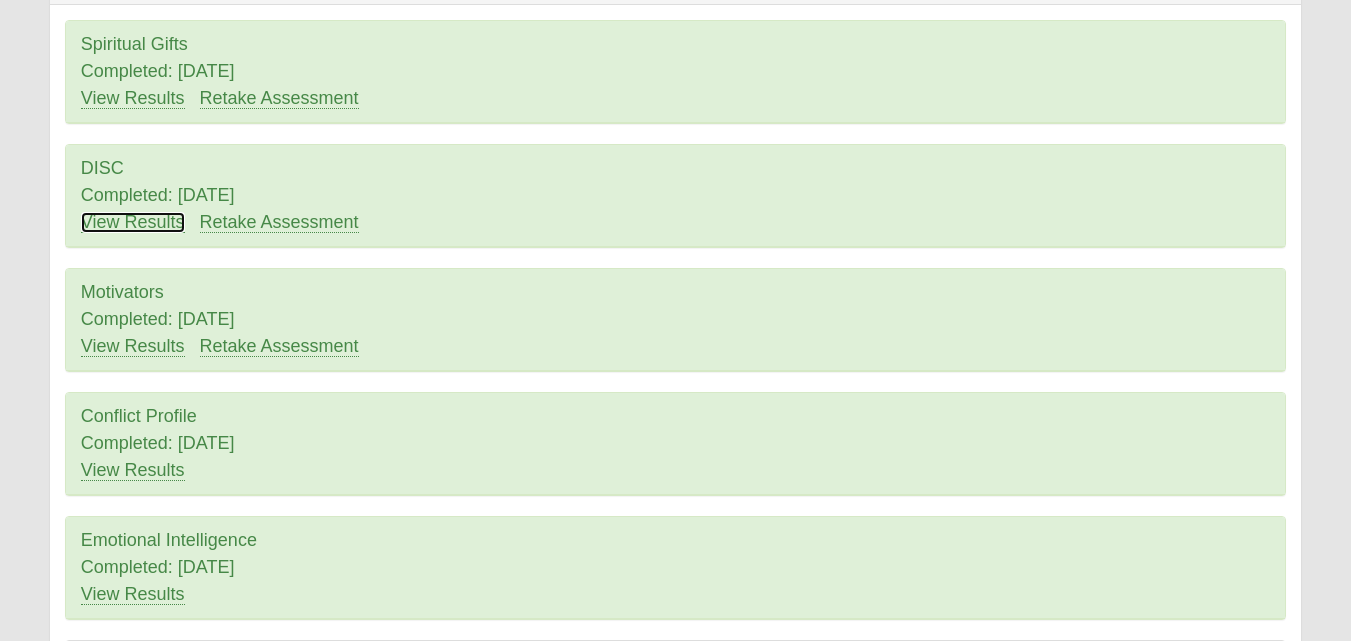 click on "View Results" at bounding box center [133, 222] 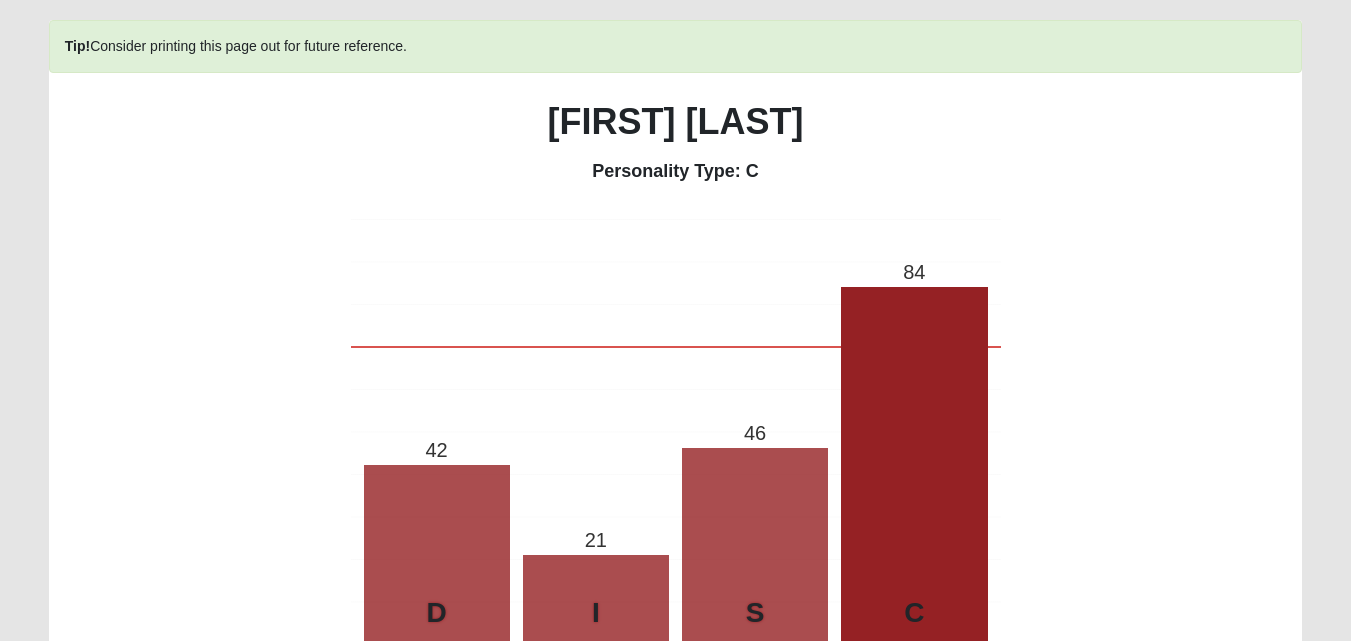scroll, scrollTop: 0, scrollLeft: 0, axis: both 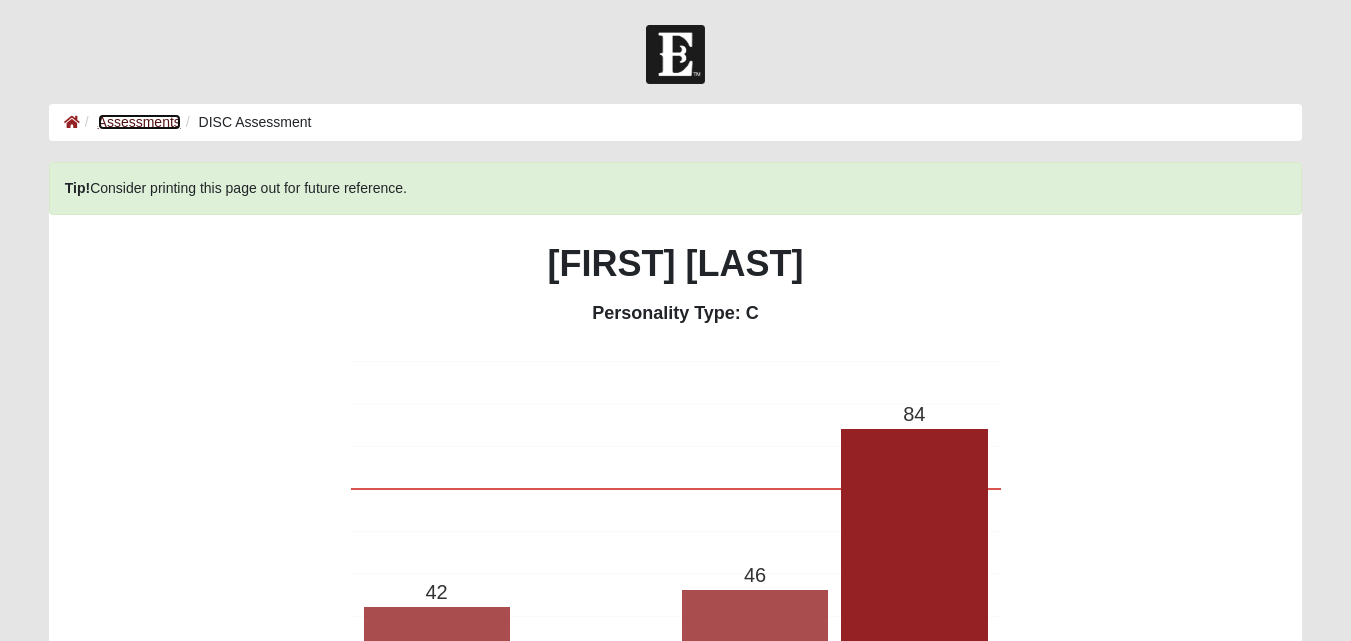 click on "Assessments" at bounding box center (139, 122) 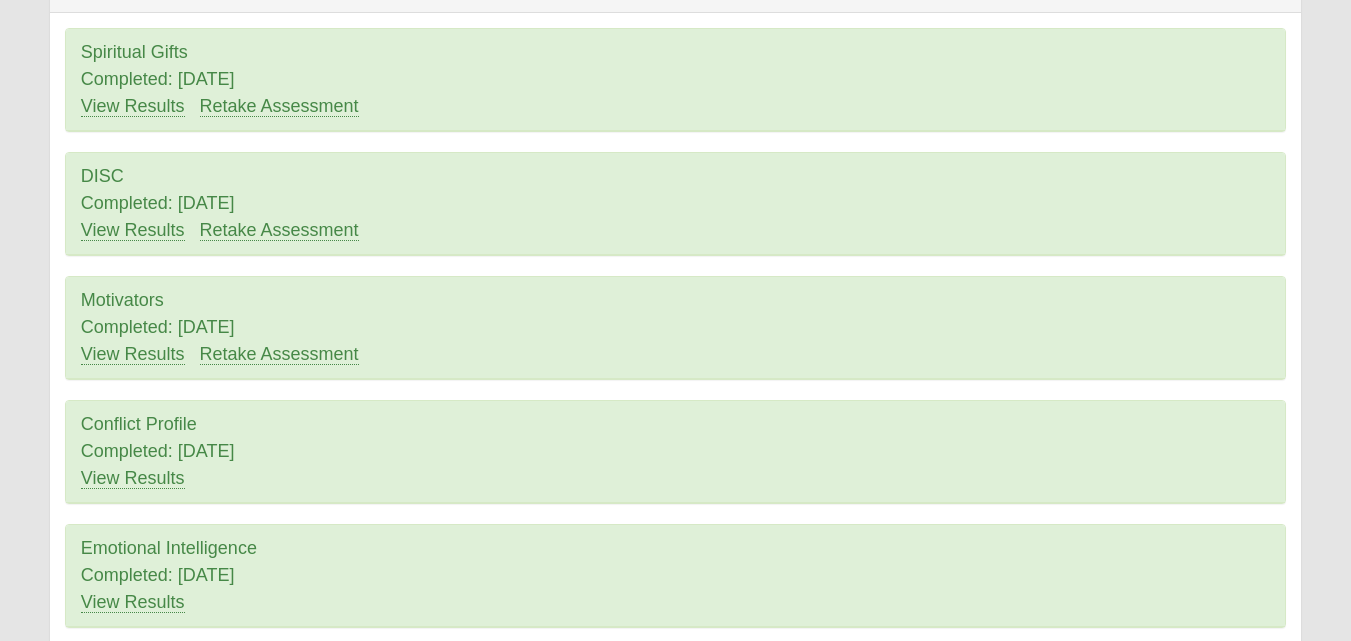 scroll, scrollTop: 200, scrollLeft: 0, axis: vertical 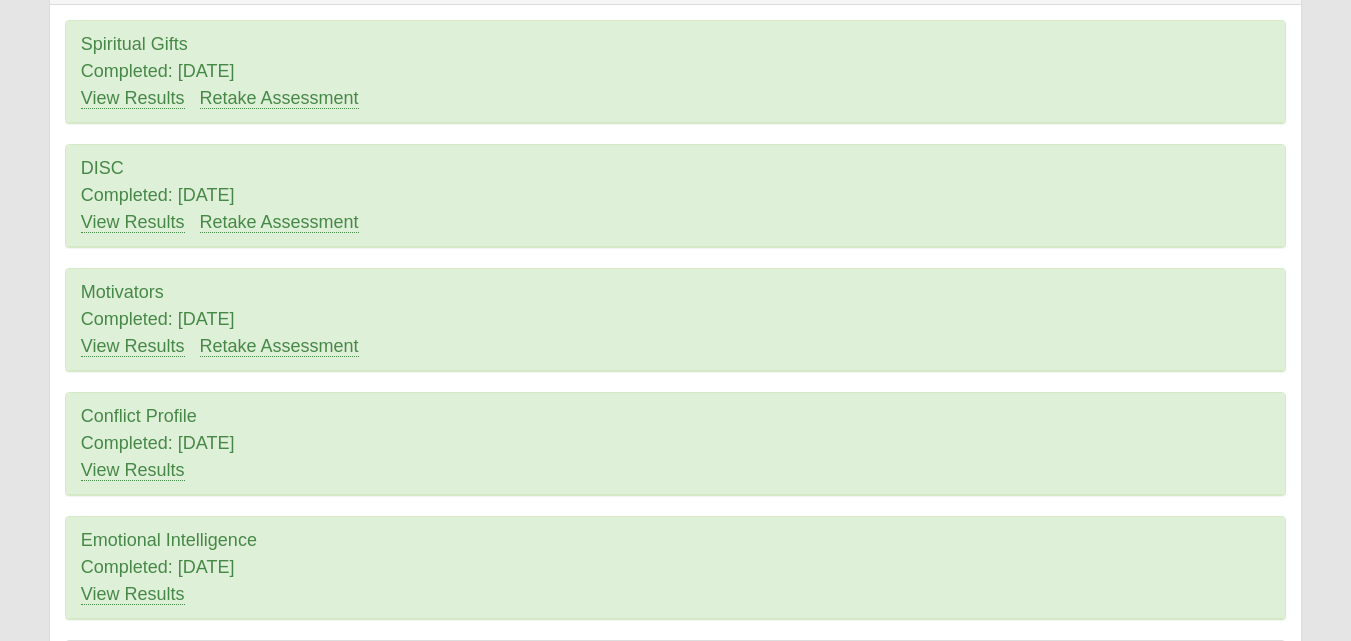 click on "Motivators
Completed: [DATE]
View Results
Retake Assessment" at bounding box center (675, 320) 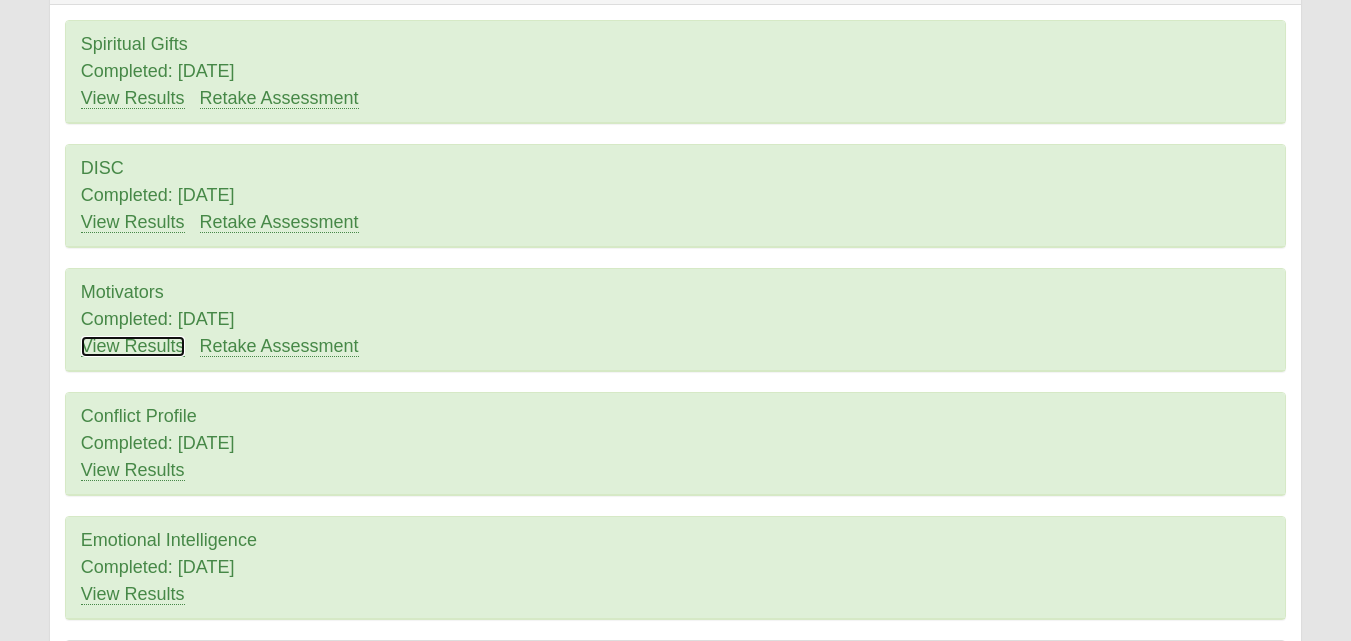 click on "View Results" at bounding box center [133, 346] 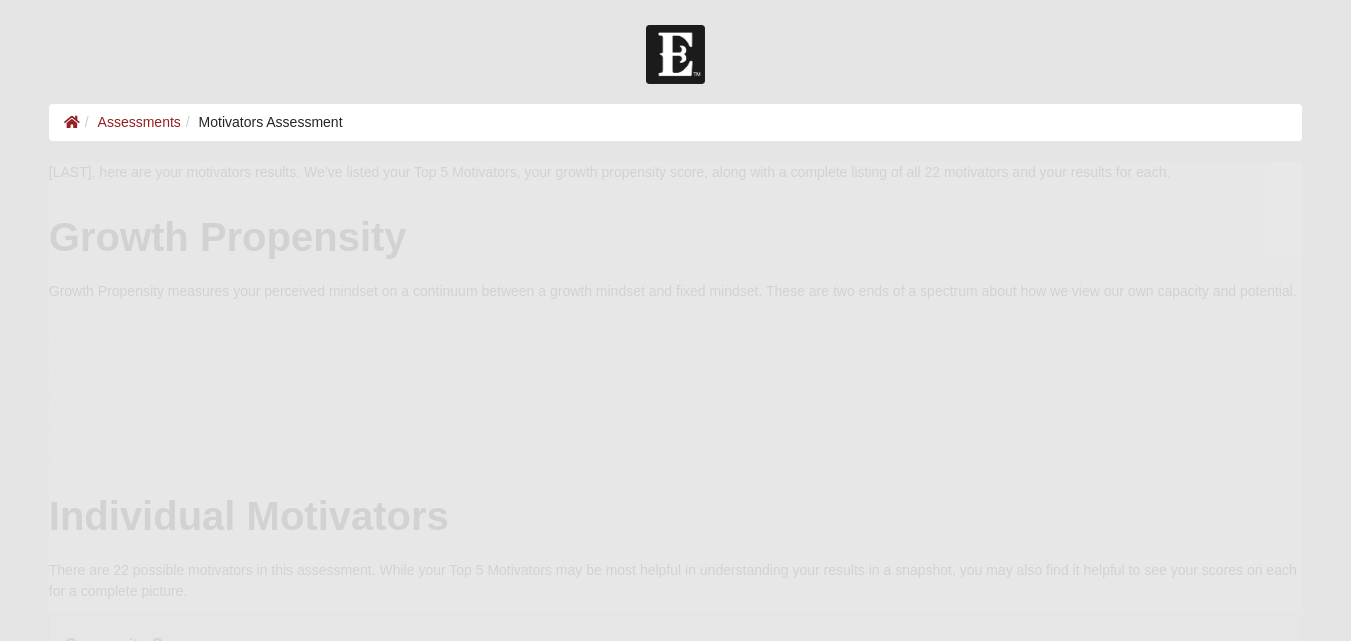 scroll, scrollTop: 0, scrollLeft: 0, axis: both 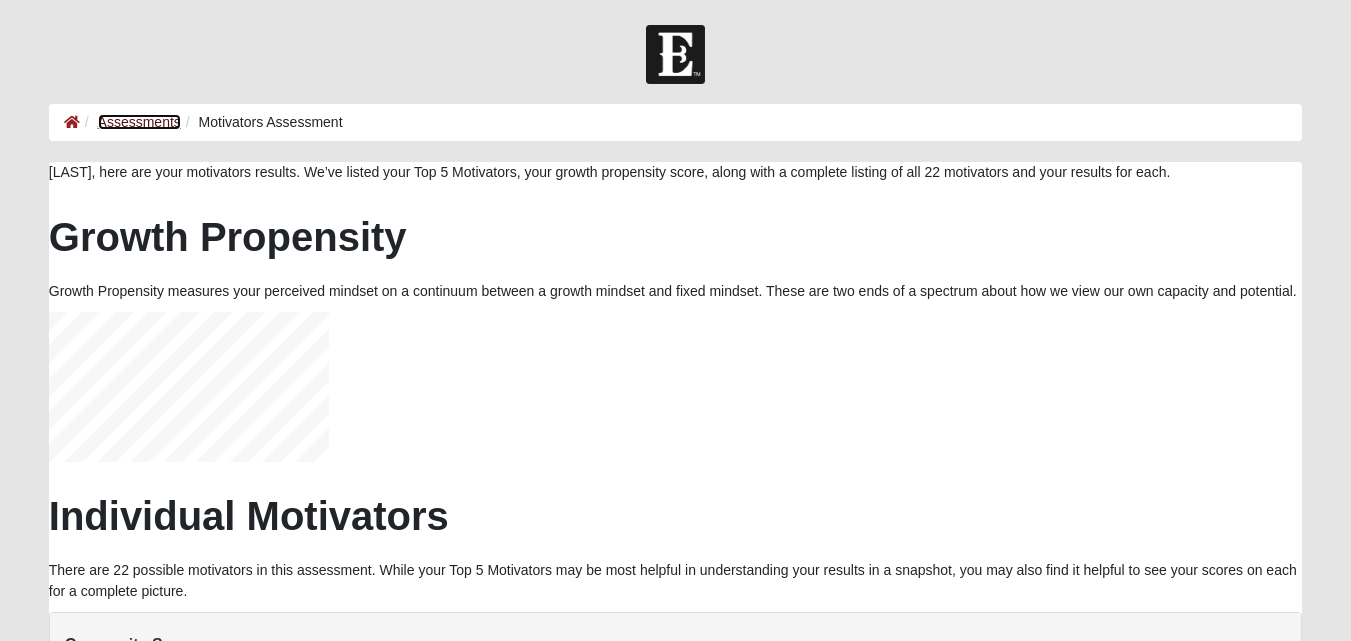 click on "Assessments" at bounding box center (139, 122) 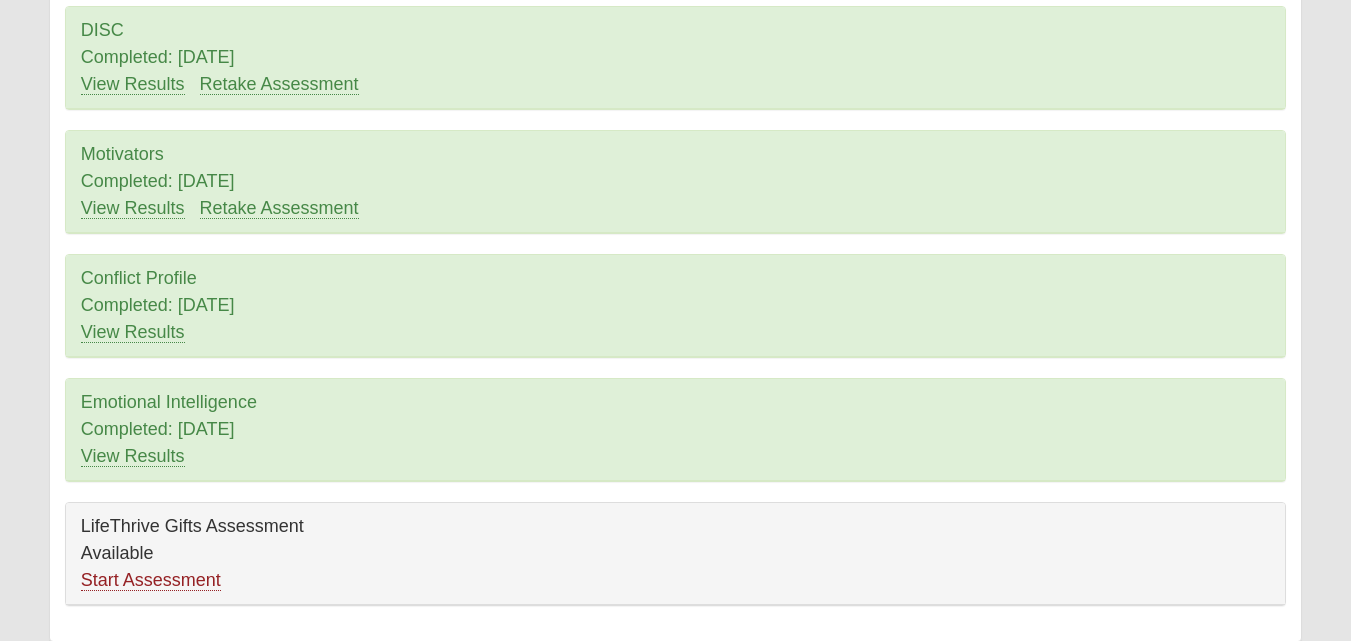 scroll, scrollTop: 400, scrollLeft: 0, axis: vertical 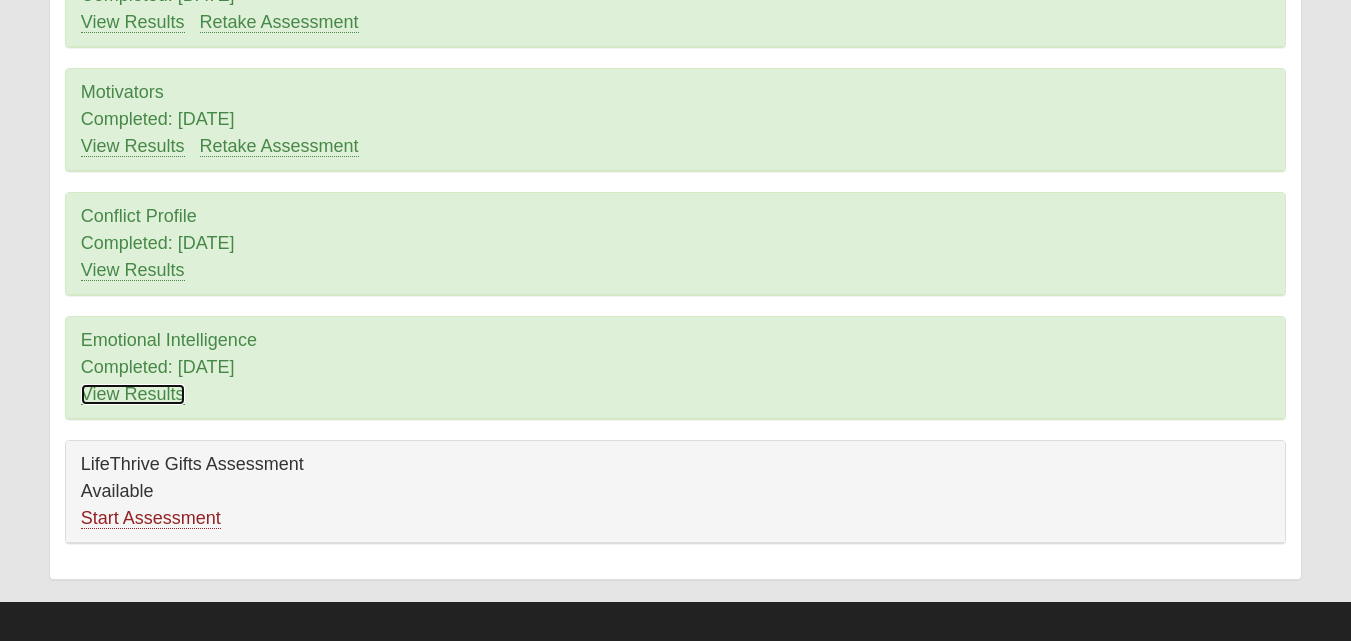 click on "View Results" at bounding box center [133, 394] 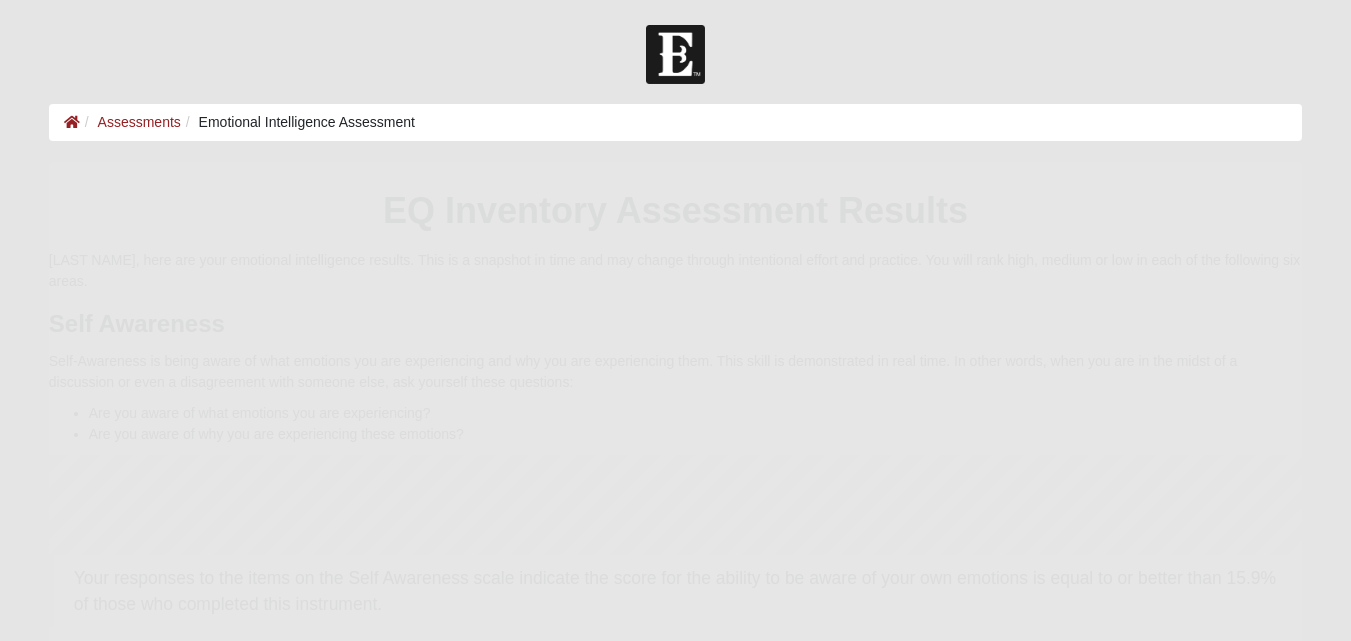 scroll, scrollTop: 0, scrollLeft: 0, axis: both 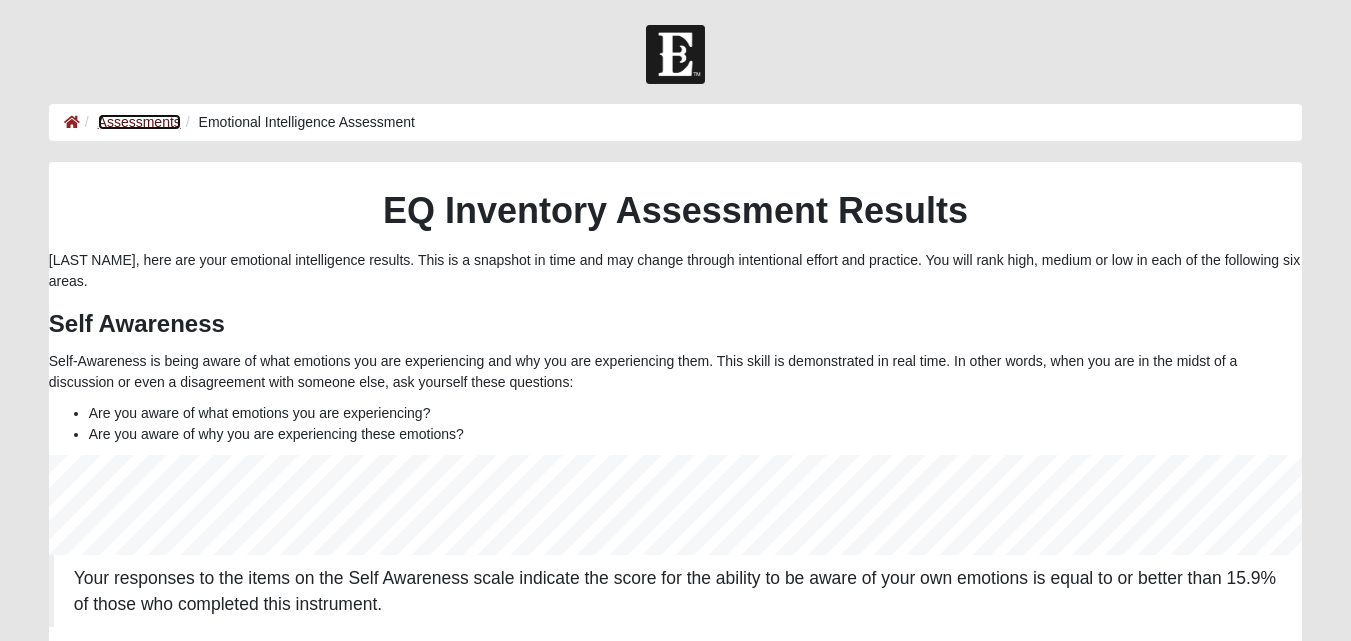 click on "Assessments" at bounding box center (139, 122) 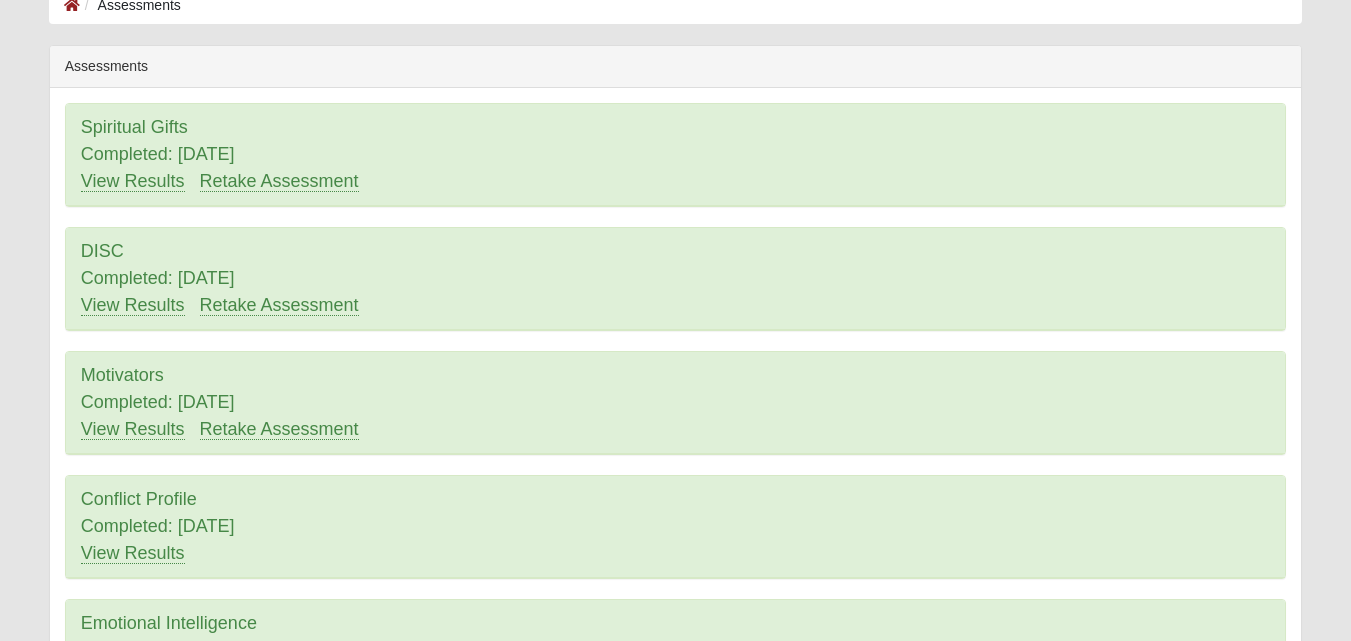 scroll, scrollTop: 0, scrollLeft: 0, axis: both 